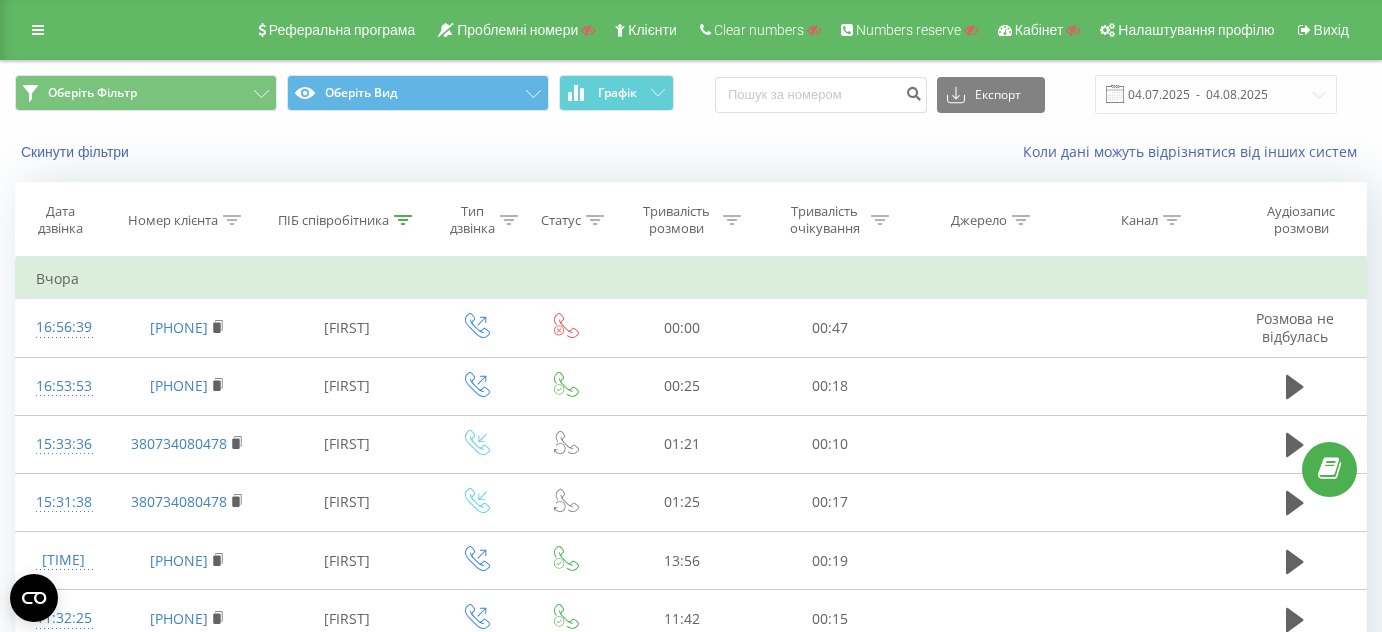 scroll, scrollTop: 0, scrollLeft: 0, axis: both 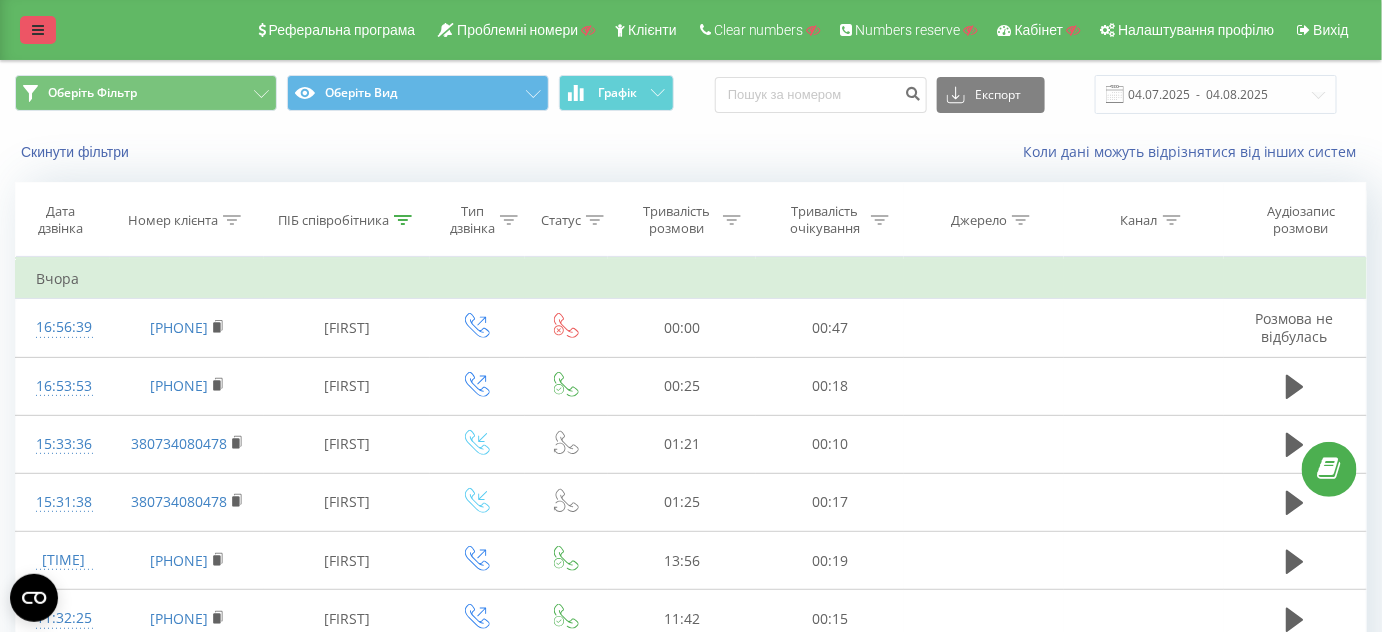 click at bounding box center [38, 30] 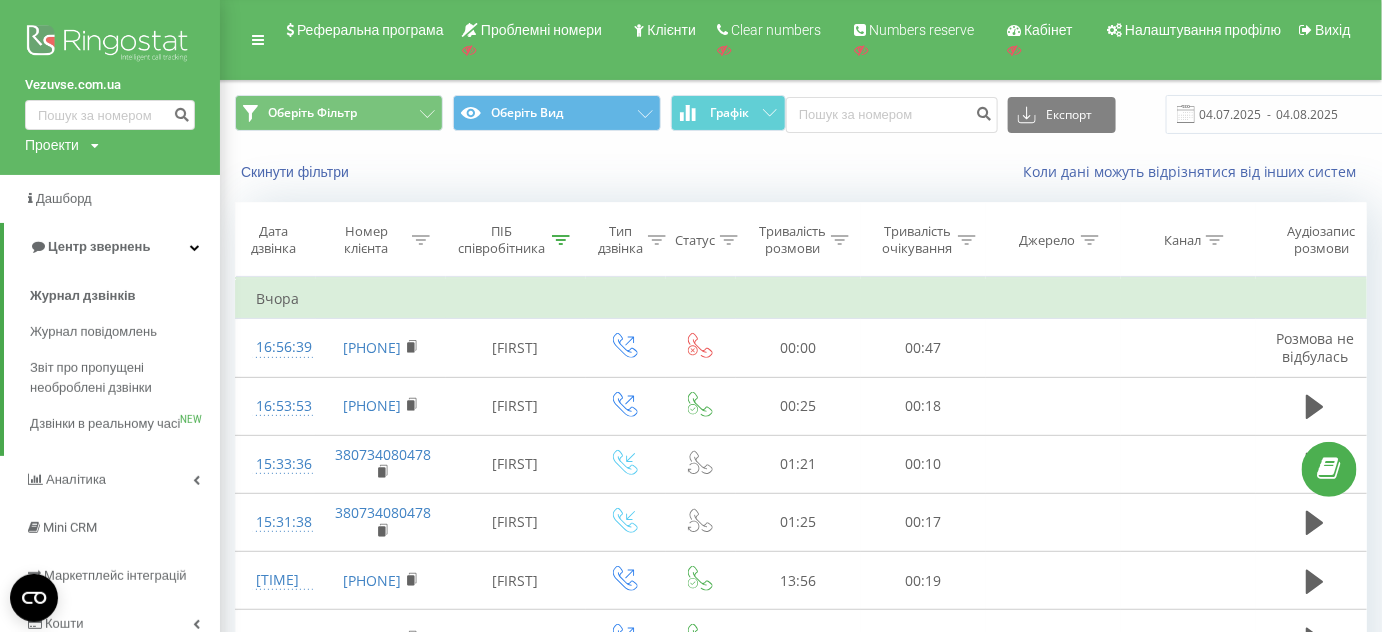 click at bounding box center [110, 45] 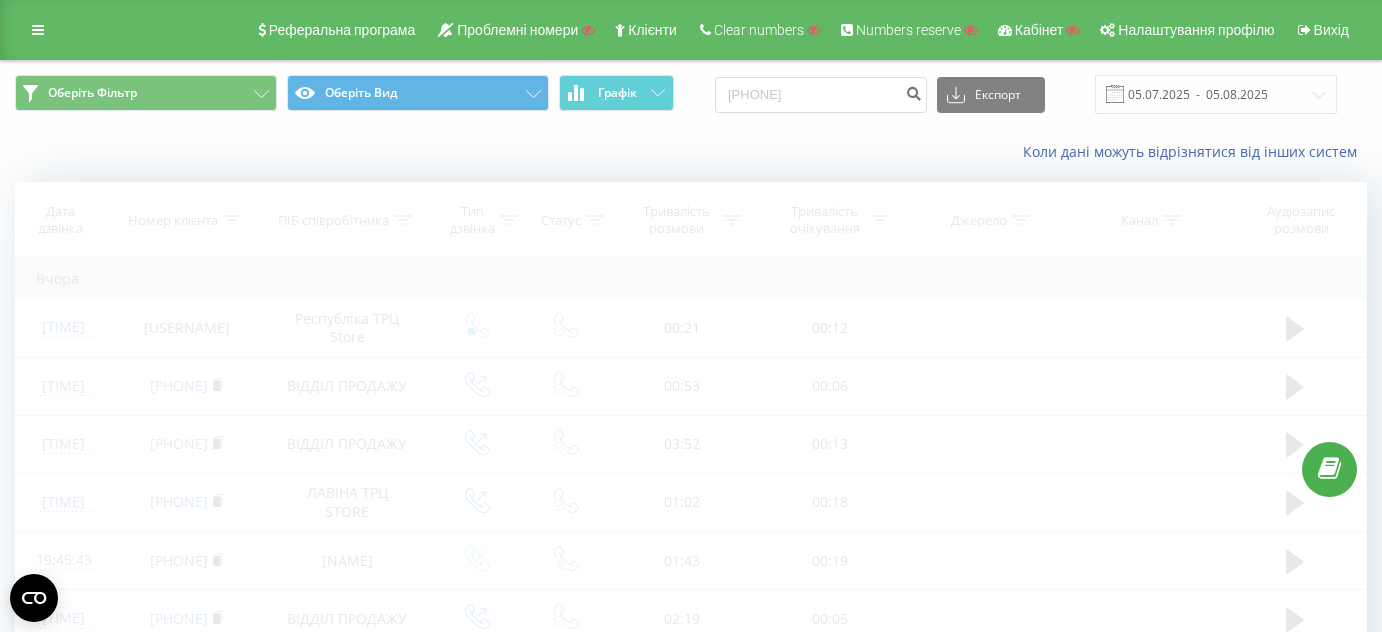 scroll, scrollTop: 0, scrollLeft: 0, axis: both 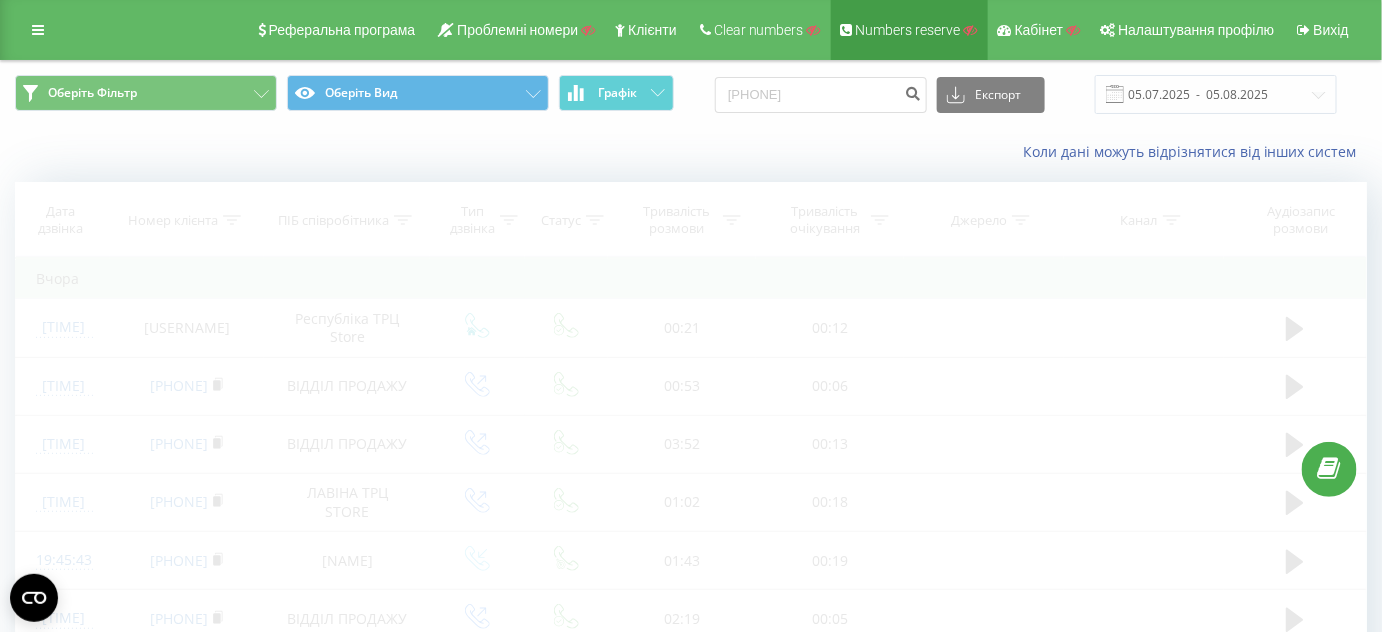 type on "[PHONE]" 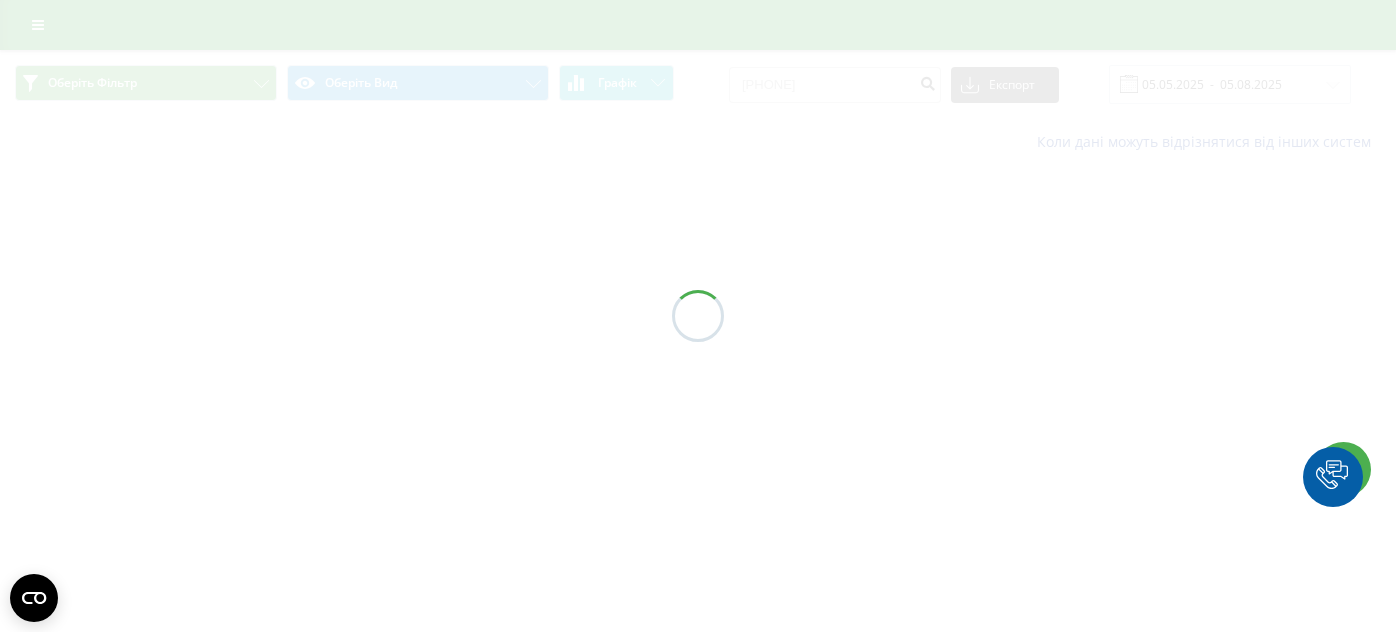 scroll, scrollTop: 0, scrollLeft: 0, axis: both 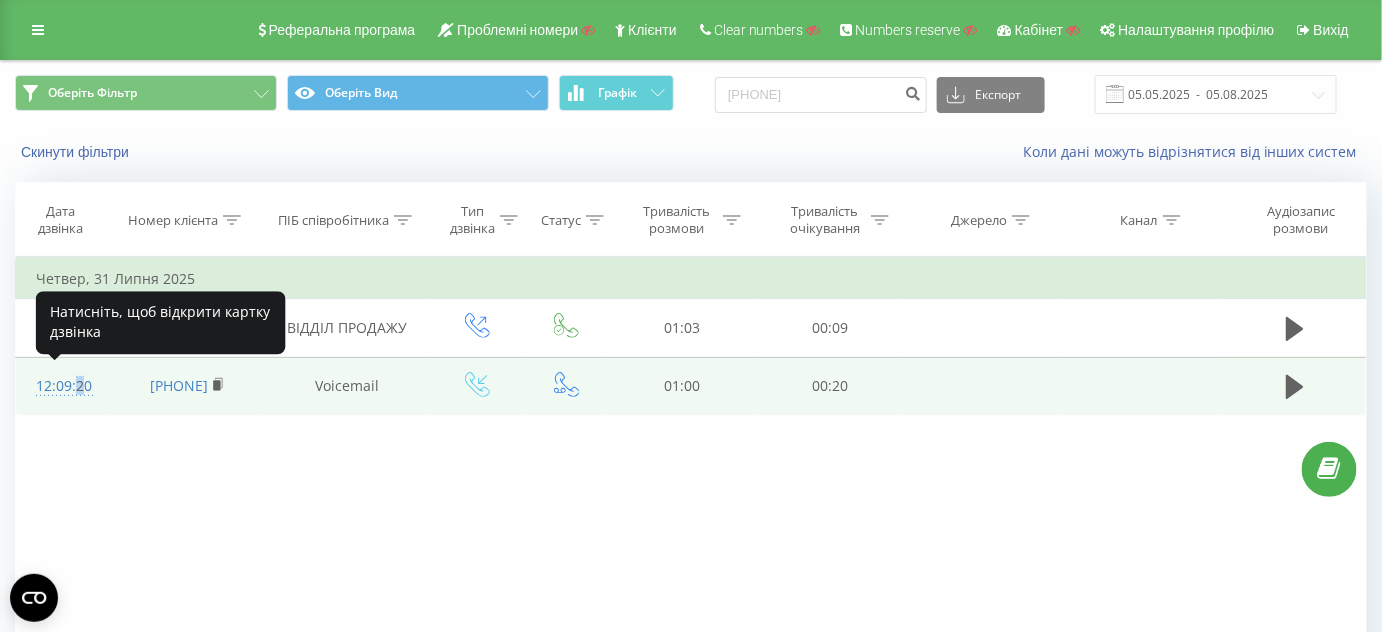 click on "12:09:20" at bounding box center (63, 386) 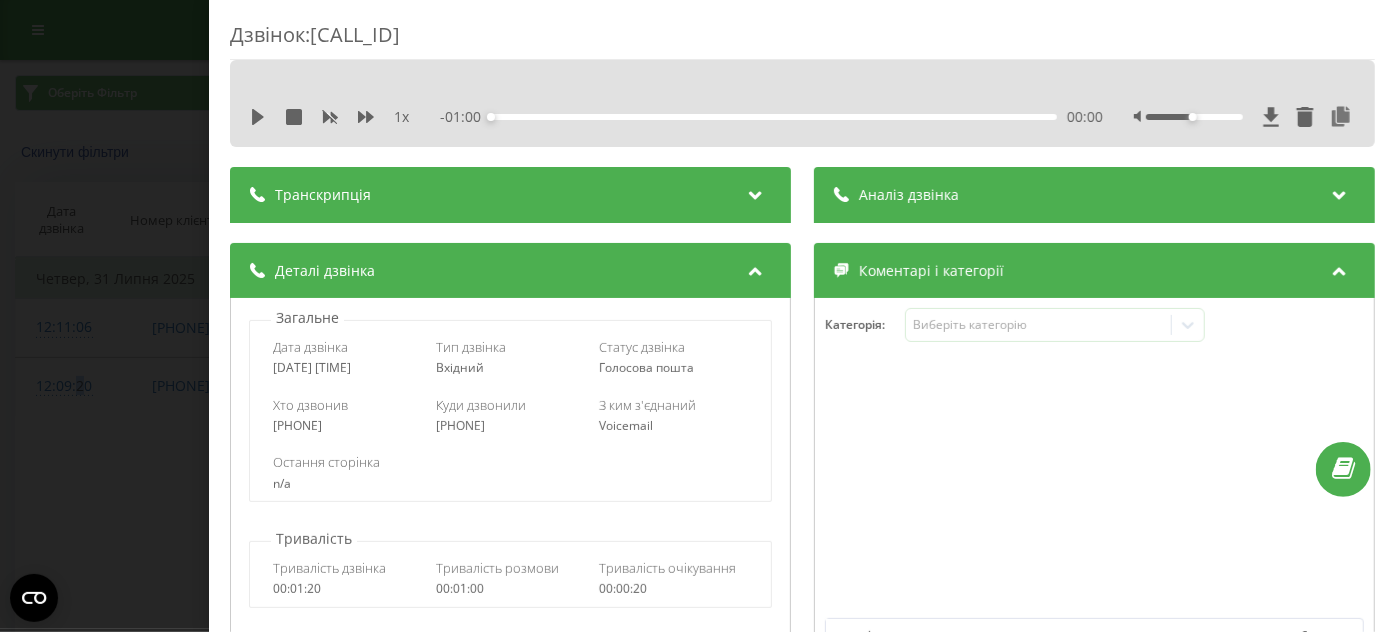 drag, startPoint x: 580, startPoint y: 31, endPoint x: 314, endPoint y: 44, distance: 266.31747 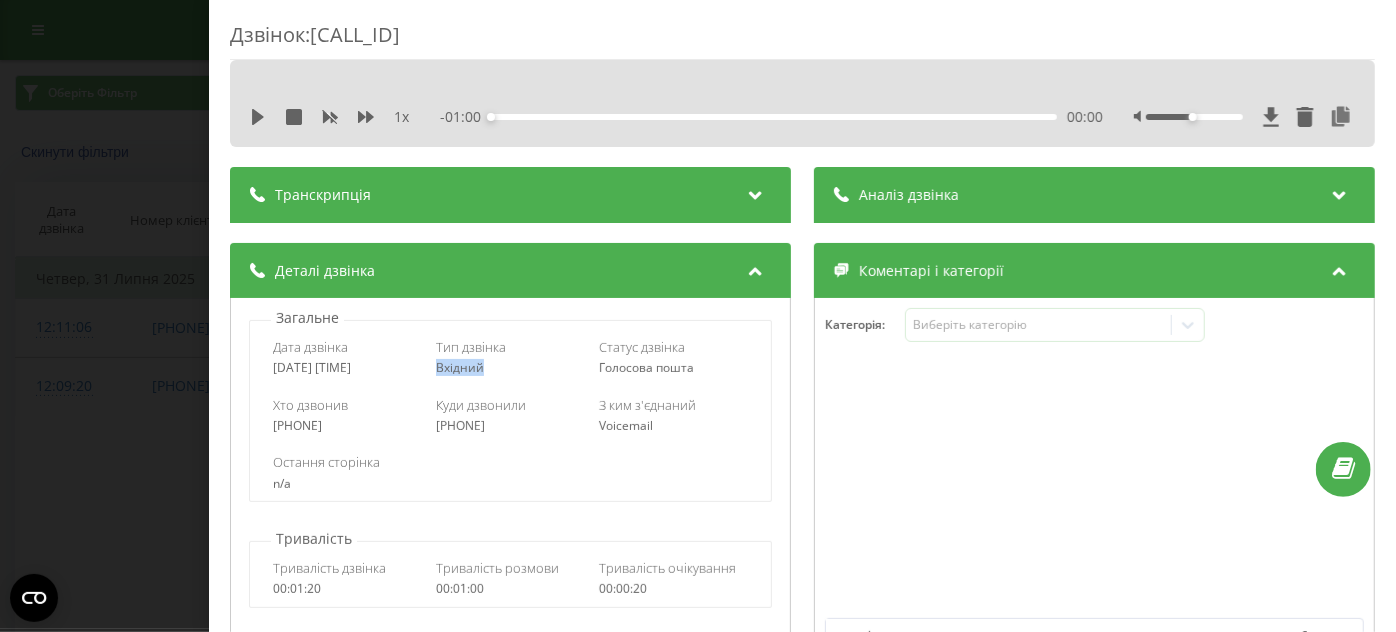 drag, startPoint x: 471, startPoint y: 371, endPoint x: 432, endPoint y: 367, distance: 39.20459 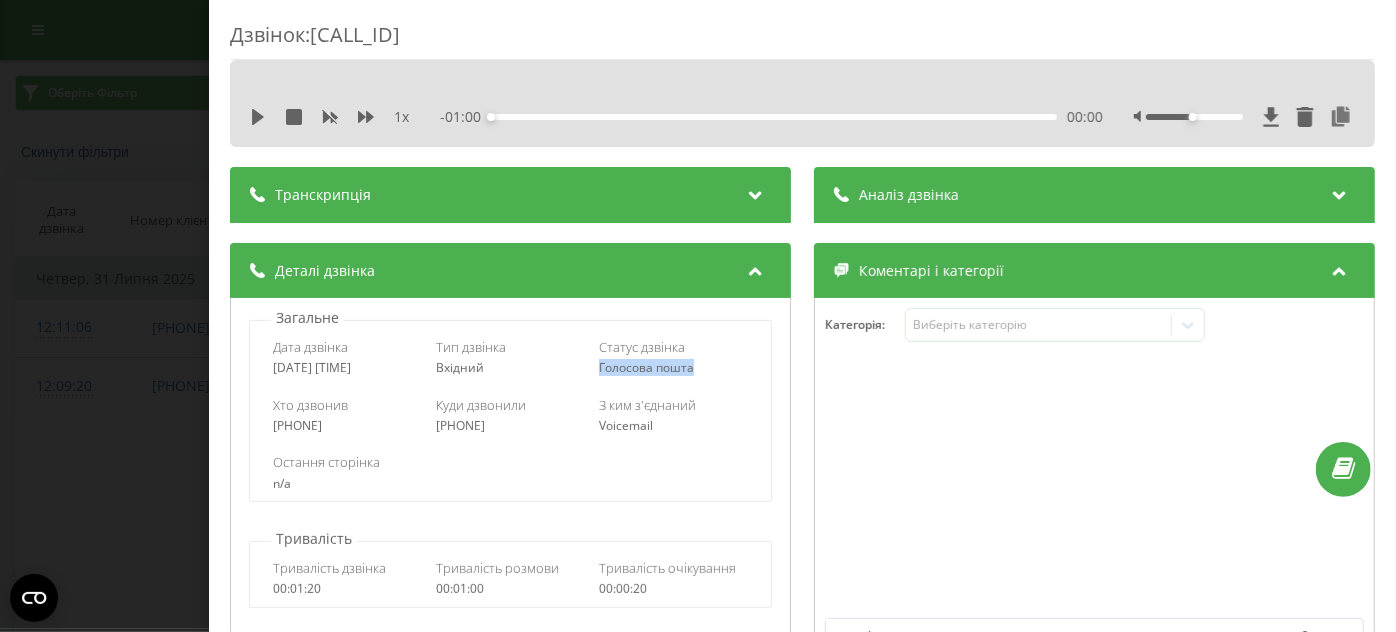 drag, startPoint x: 704, startPoint y: 371, endPoint x: 595, endPoint y: 386, distance: 110.02727 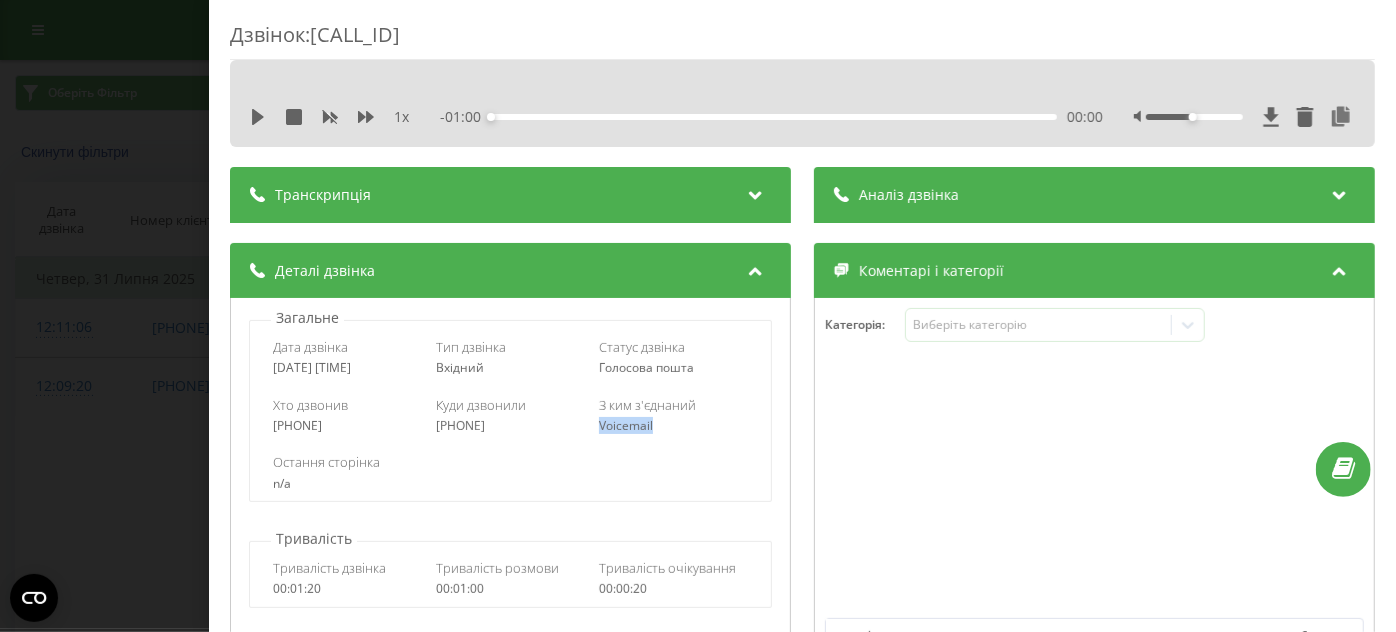drag, startPoint x: 666, startPoint y: 429, endPoint x: 596, endPoint y: 427, distance: 70.028564 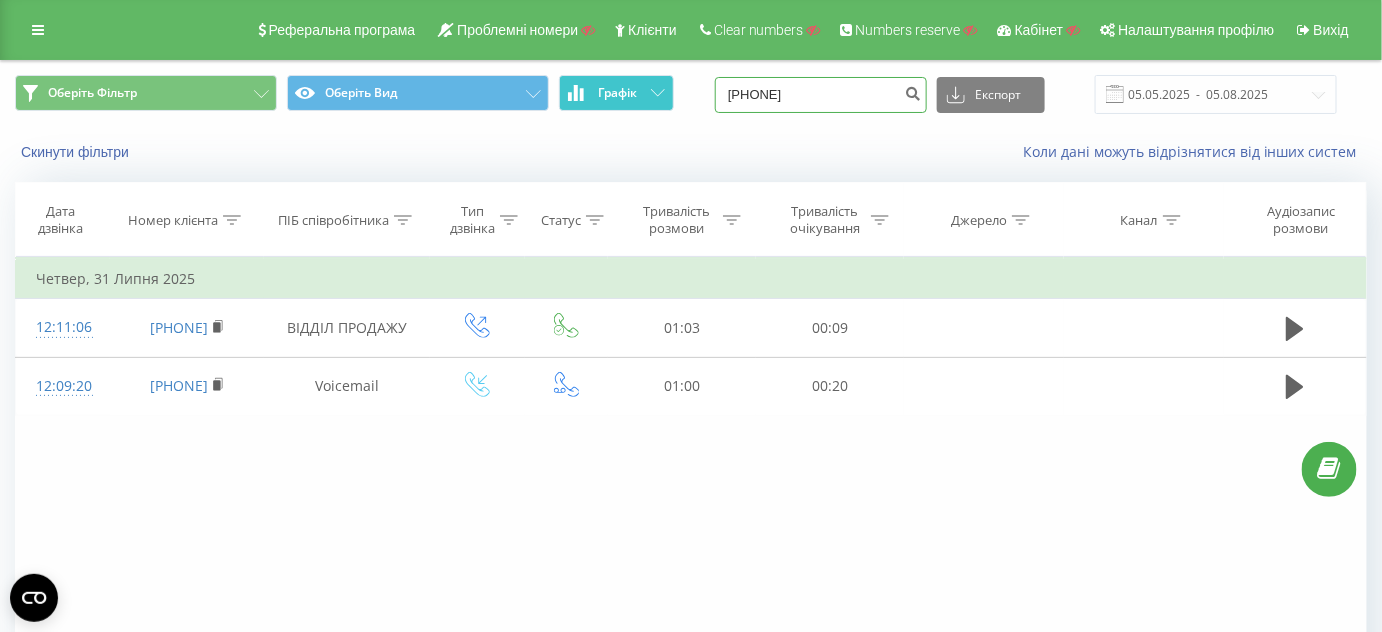 drag, startPoint x: 858, startPoint y: 92, endPoint x: 670, endPoint y: 87, distance: 188.06648 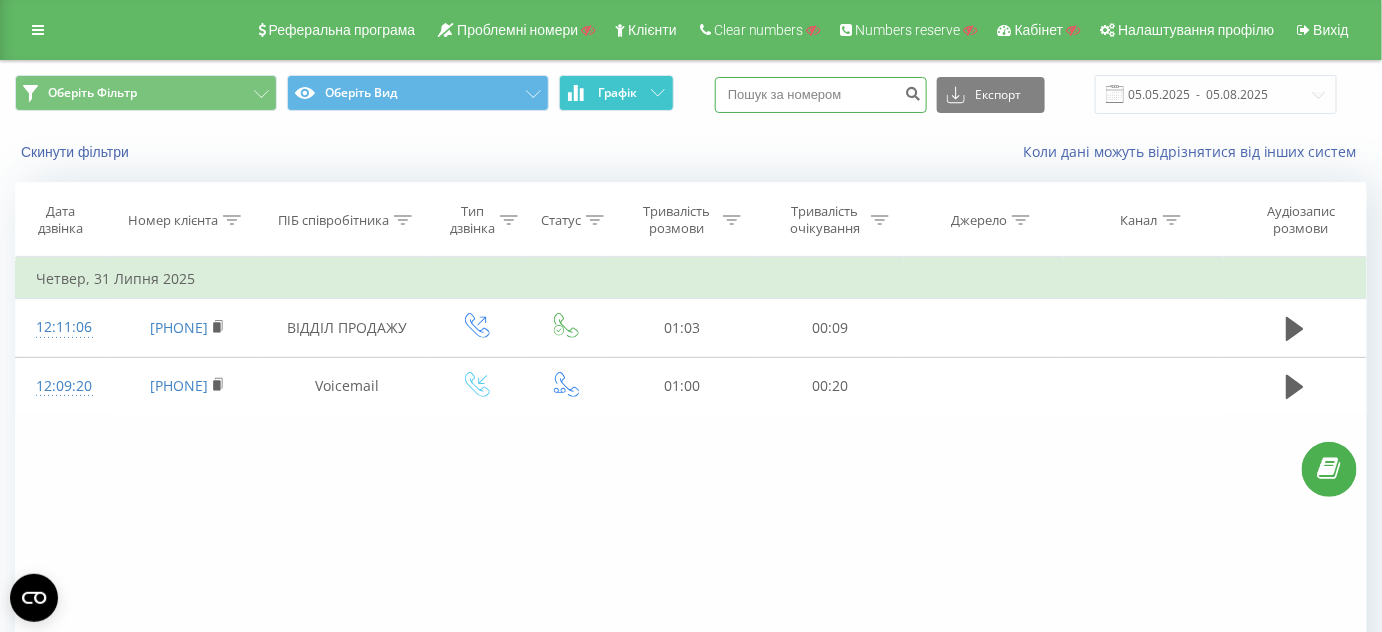 paste on "380930260211" 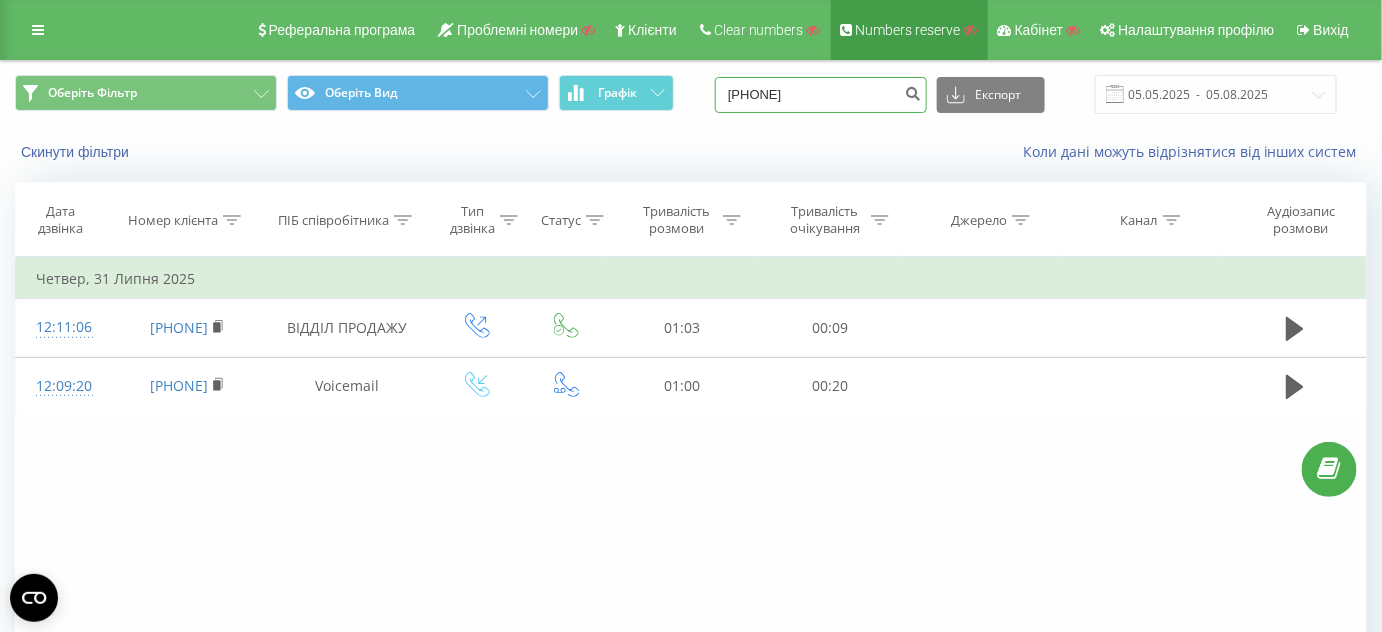 type on "380930260211" 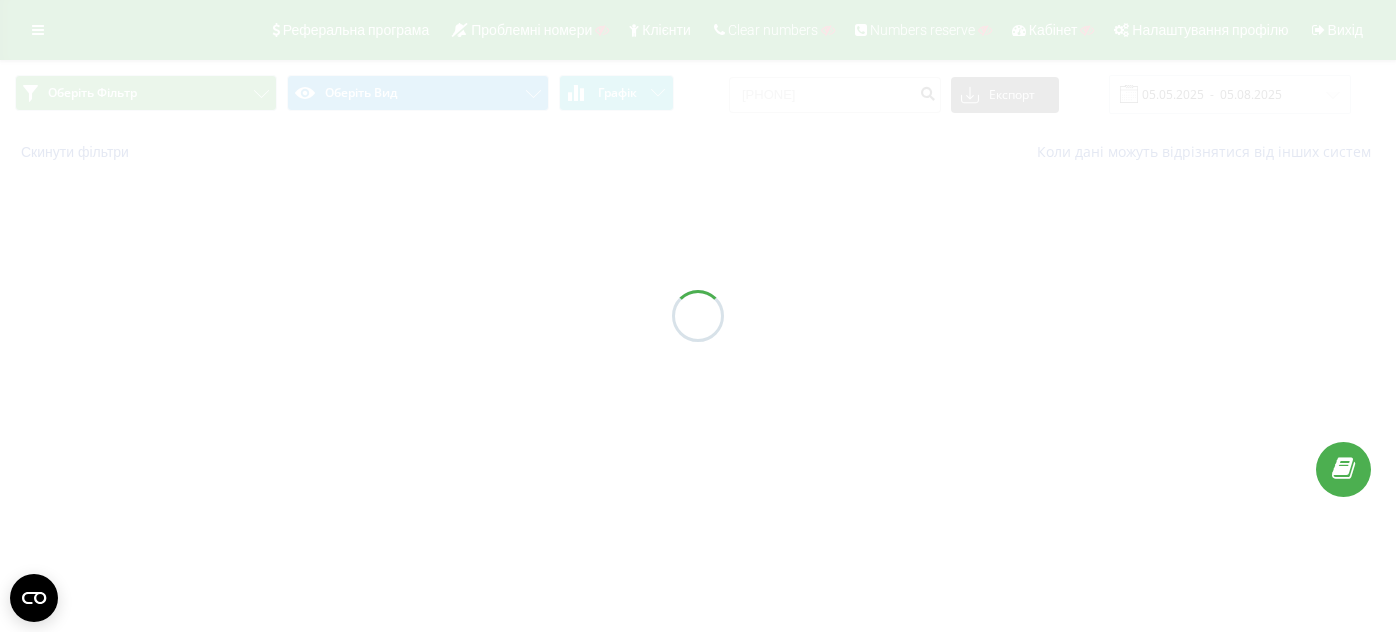 scroll, scrollTop: 0, scrollLeft: 0, axis: both 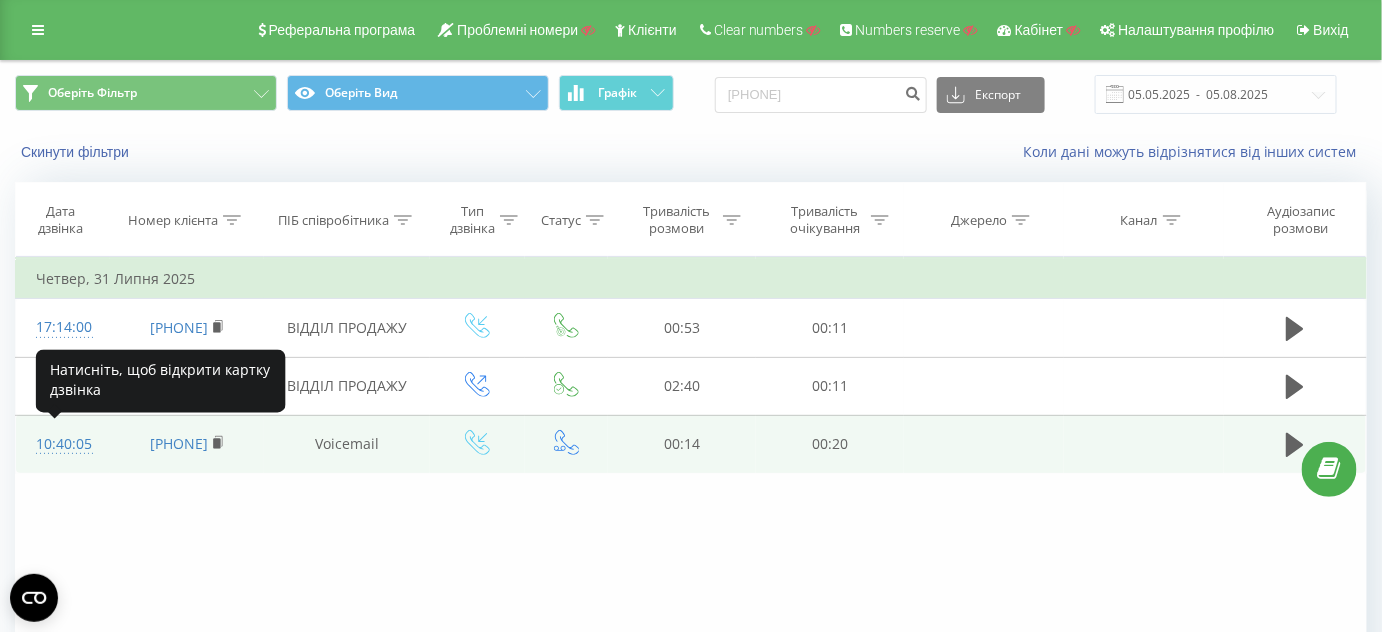 click on "10:40:05" at bounding box center [63, 444] 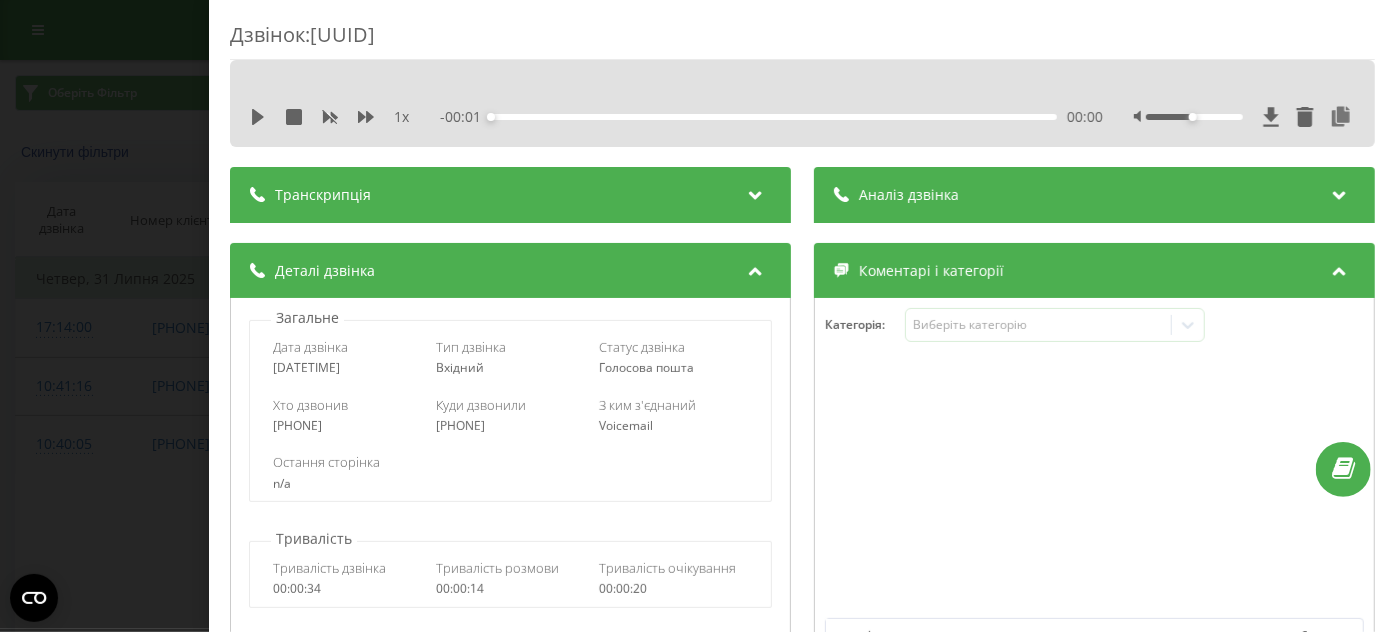 drag, startPoint x: 583, startPoint y: 33, endPoint x: 320, endPoint y: 39, distance: 263.06842 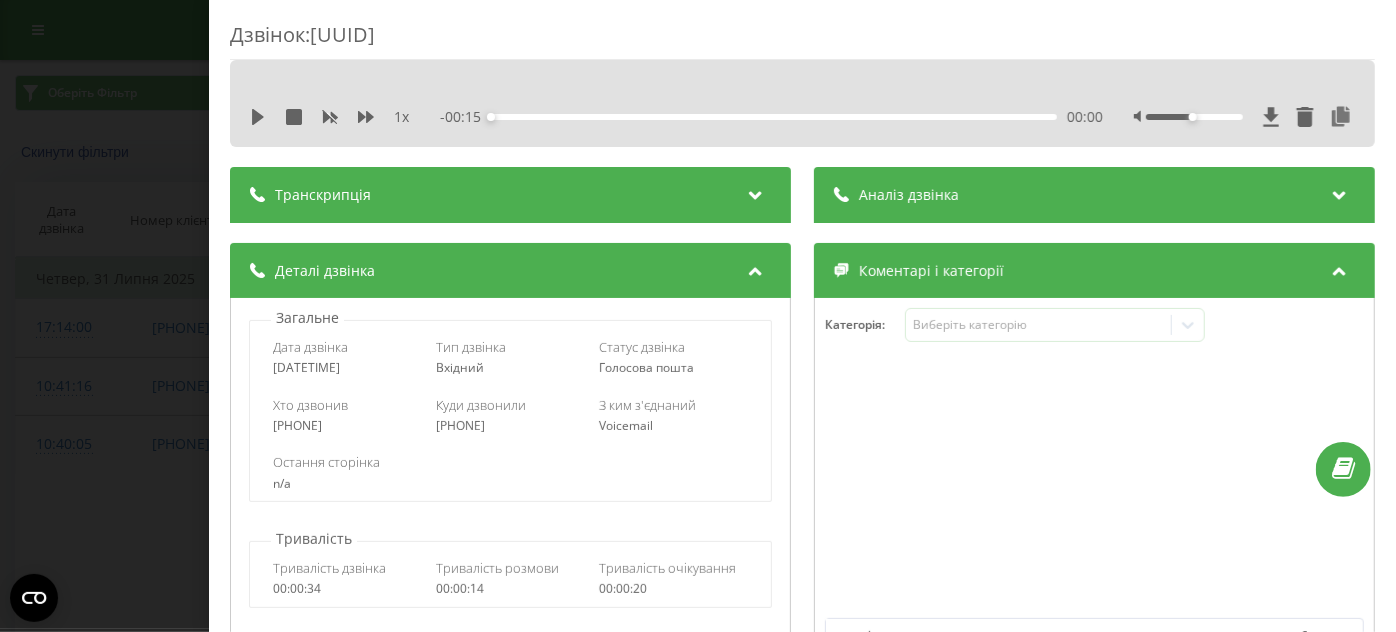 drag, startPoint x: 311, startPoint y: 363, endPoint x: 271, endPoint y: 366, distance: 40.112343 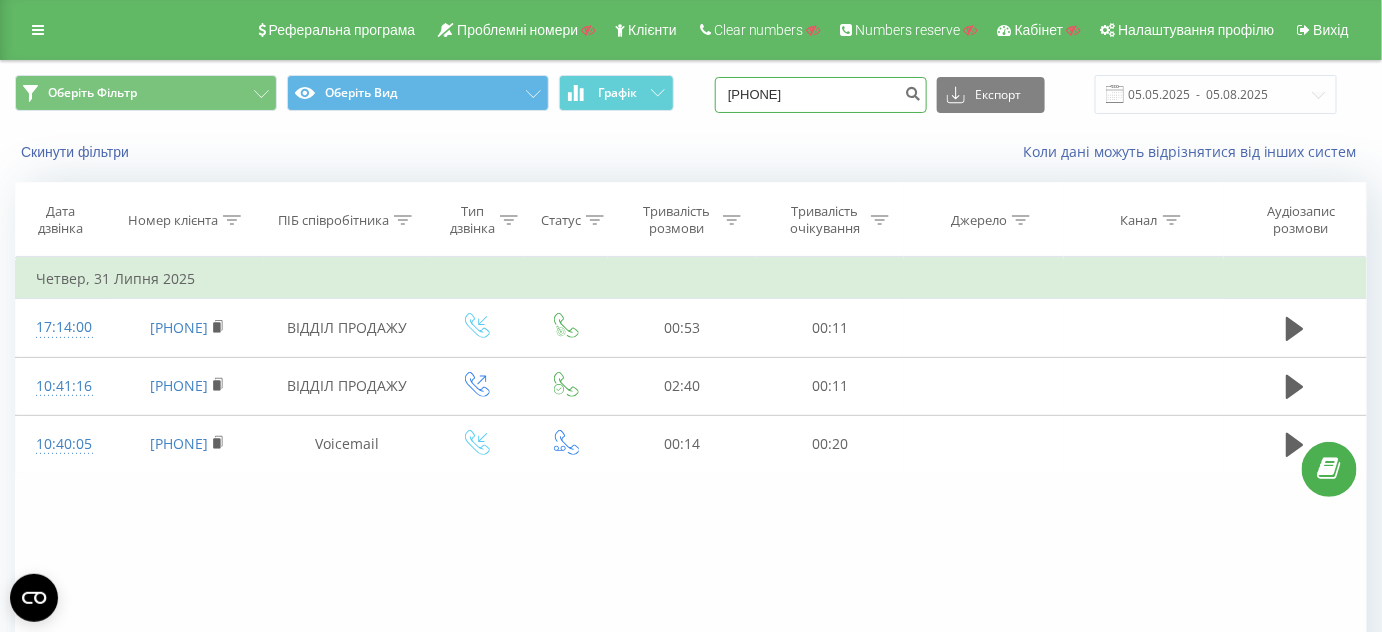 drag, startPoint x: 746, startPoint y: 81, endPoint x: 686, endPoint y: 79, distance: 60.033325 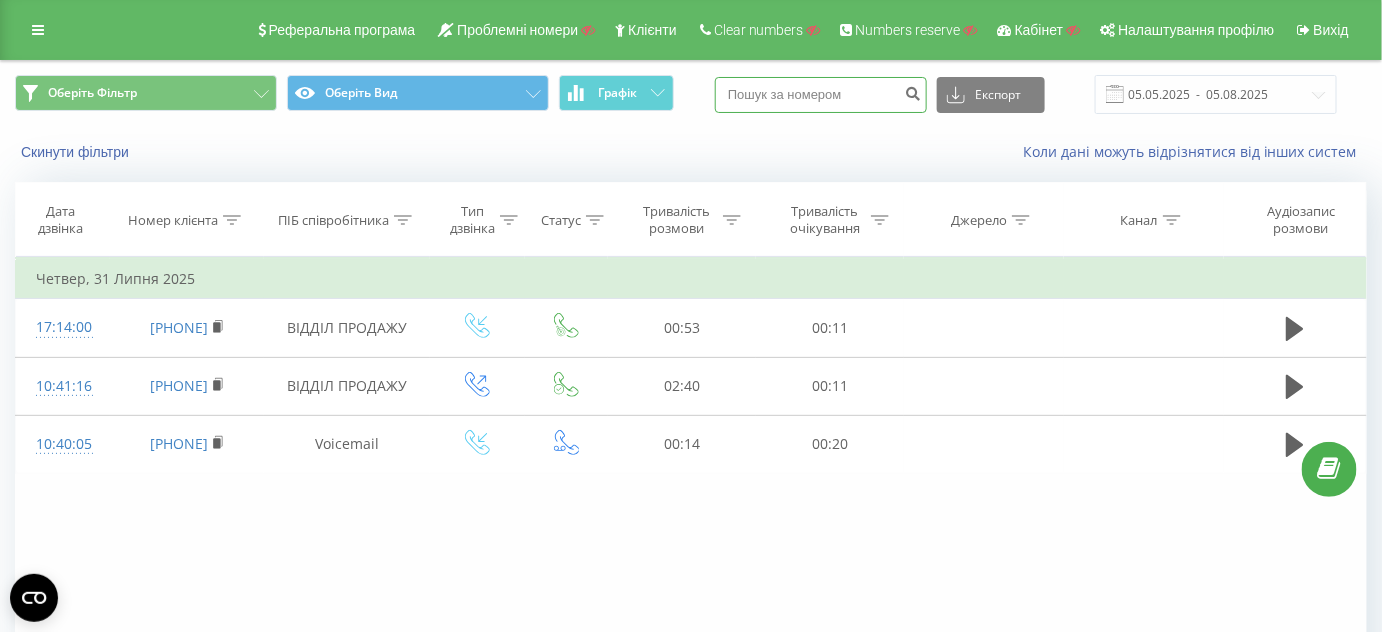 paste on "380638862722" 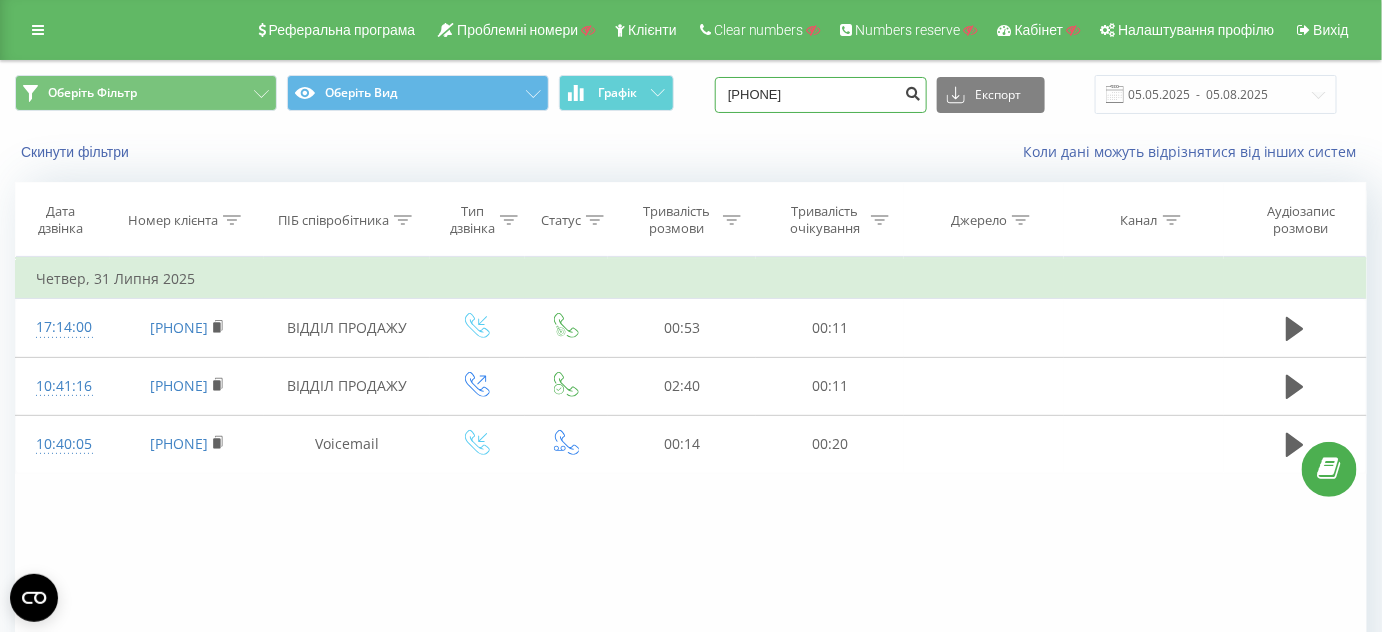 type on "380638862722" 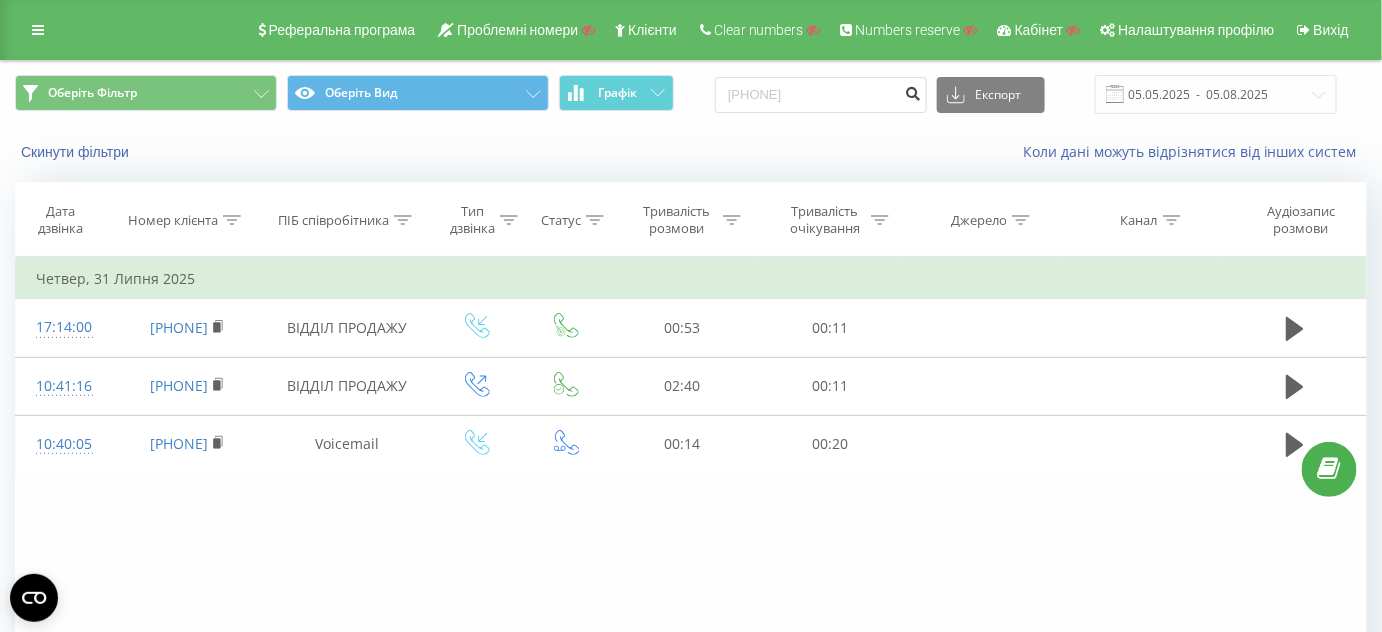 click at bounding box center [913, 91] 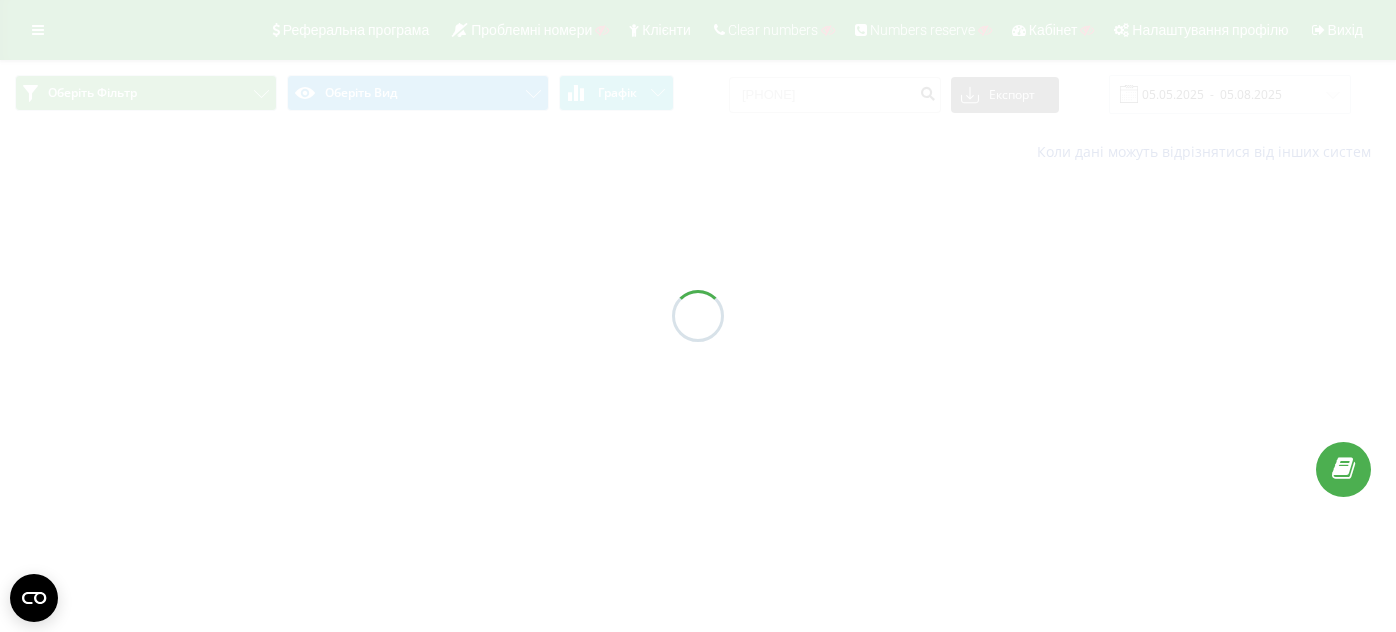 scroll, scrollTop: 0, scrollLeft: 0, axis: both 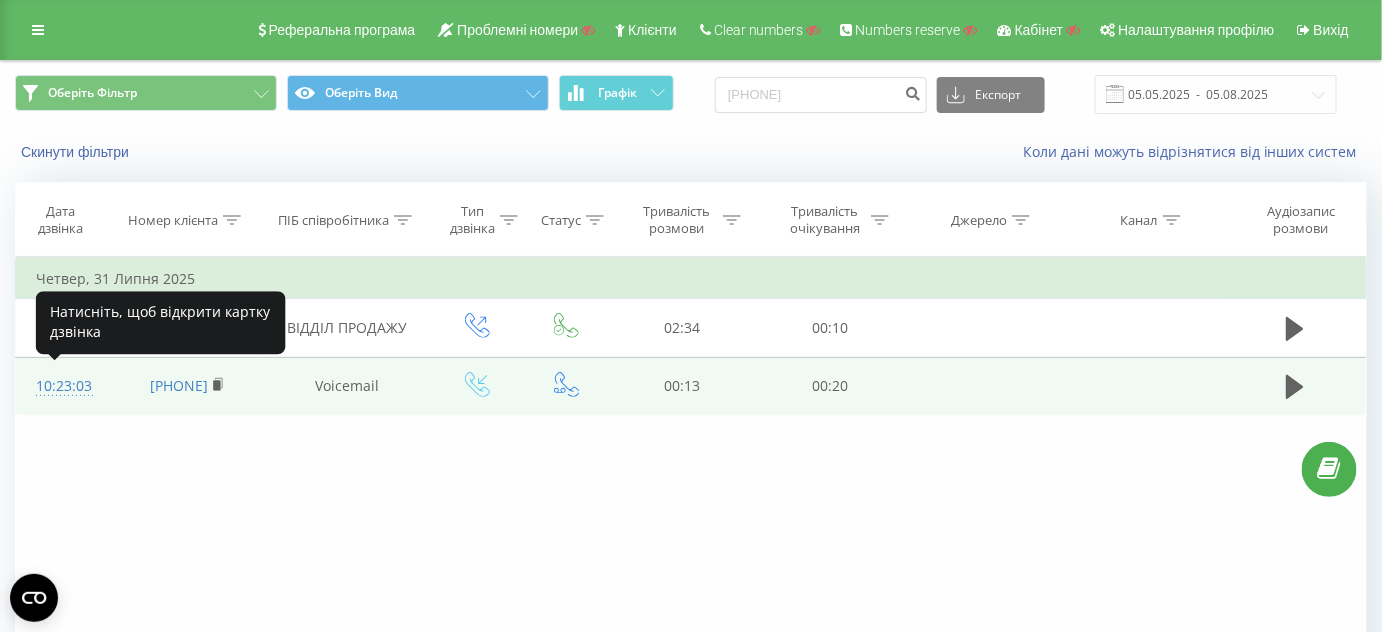 click on "10:23:03" at bounding box center [63, 386] 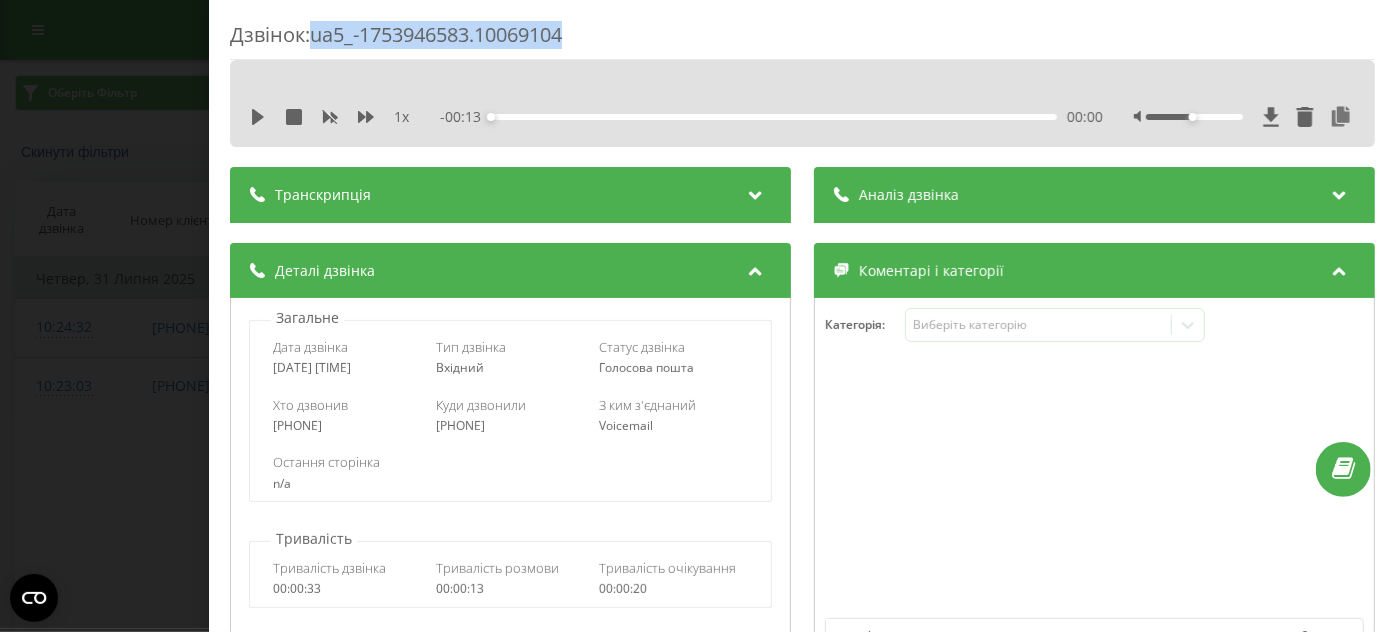 drag, startPoint x: 589, startPoint y: 28, endPoint x: 317, endPoint y: 38, distance: 272.18375 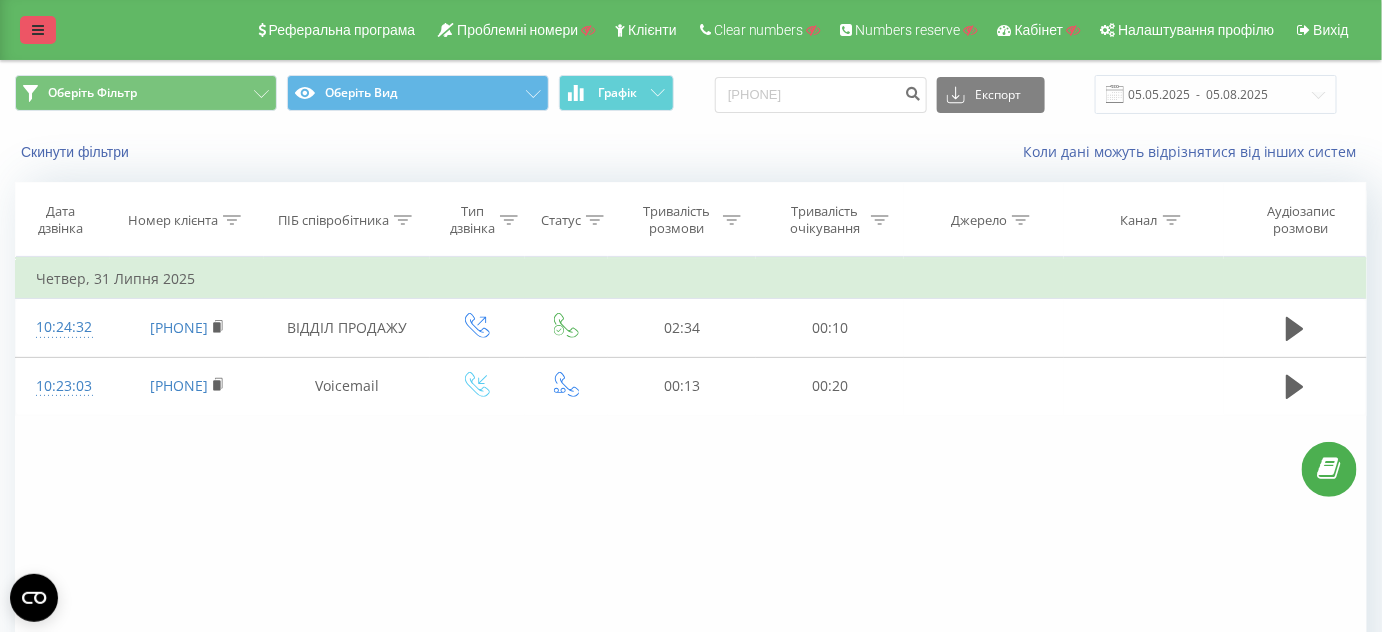 click at bounding box center [38, 30] 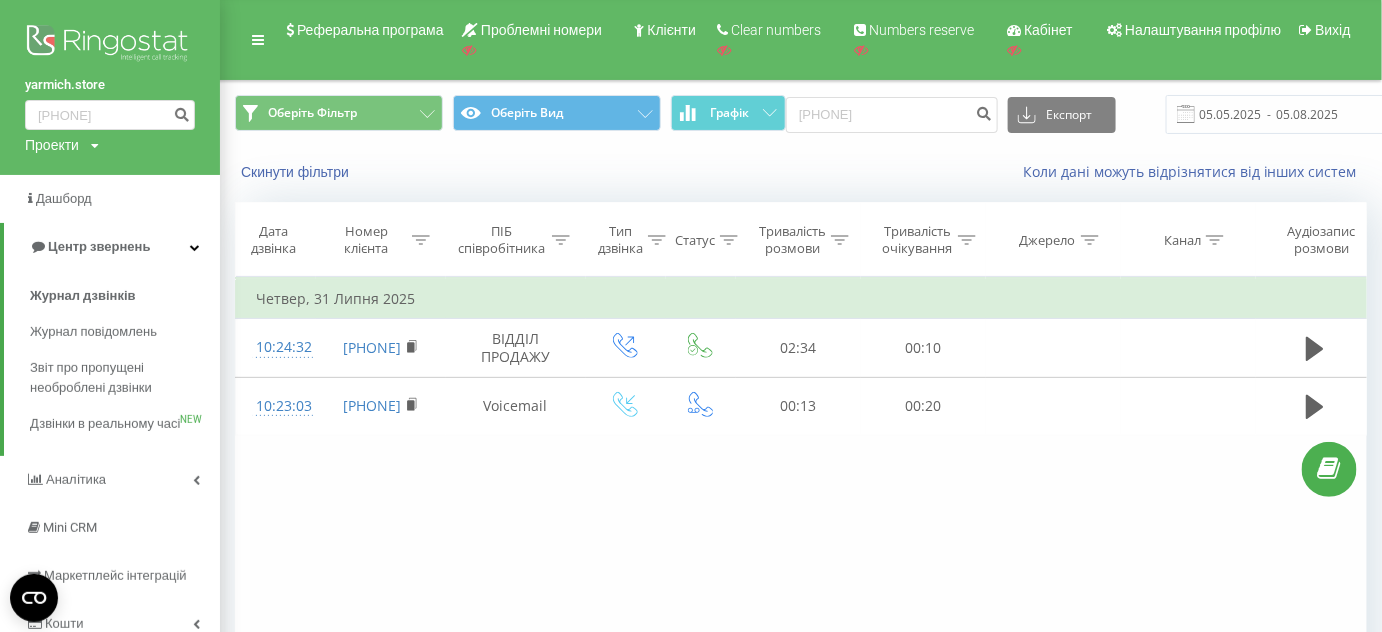 click at bounding box center [110, 45] 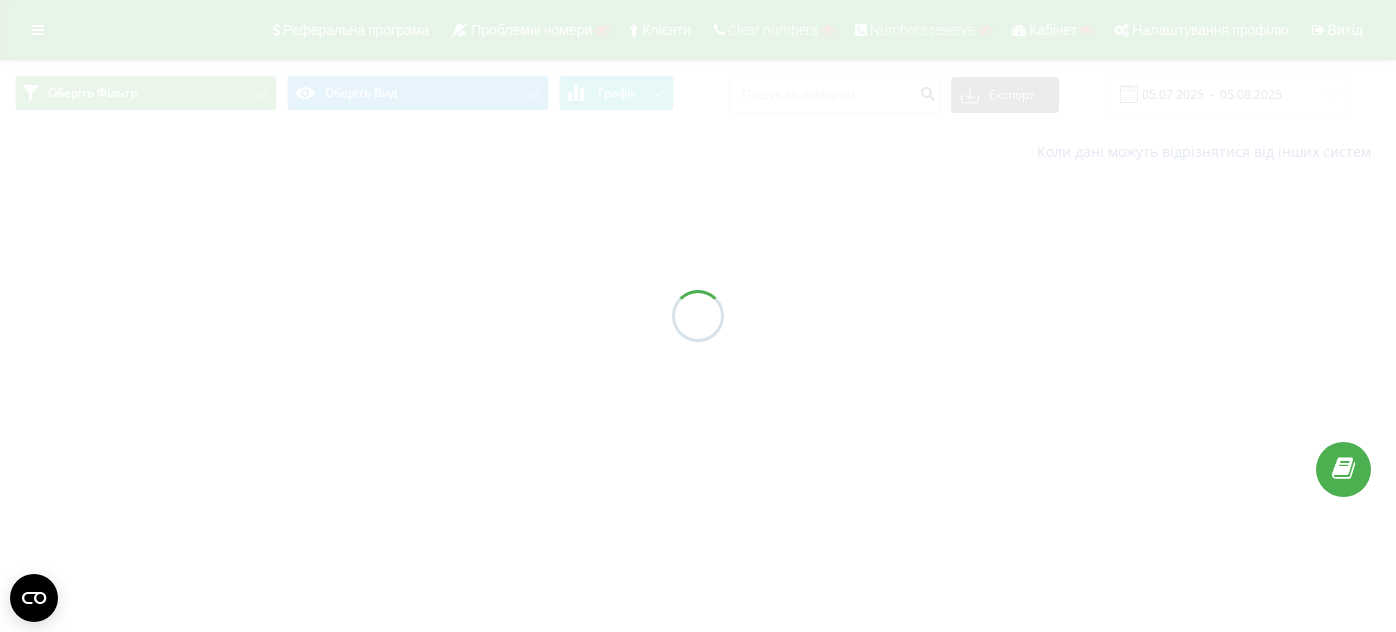 scroll, scrollTop: 0, scrollLeft: 0, axis: both 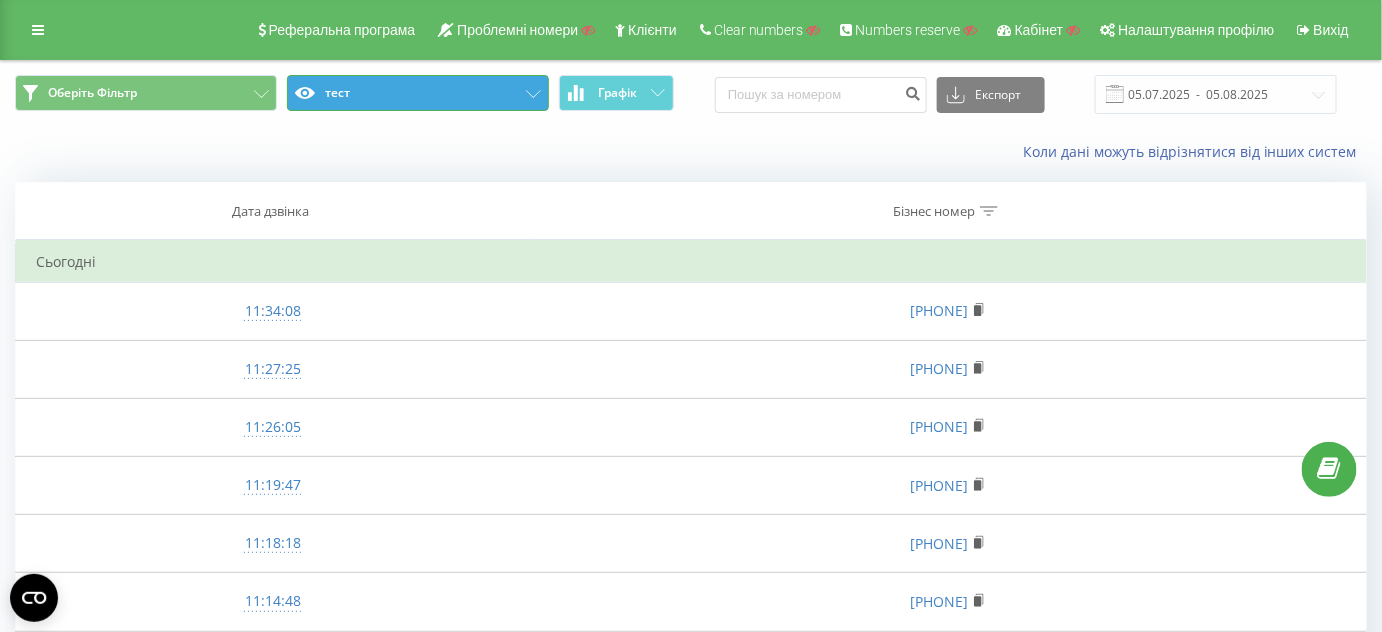 click on "тест" at bounding box center (418, 93) 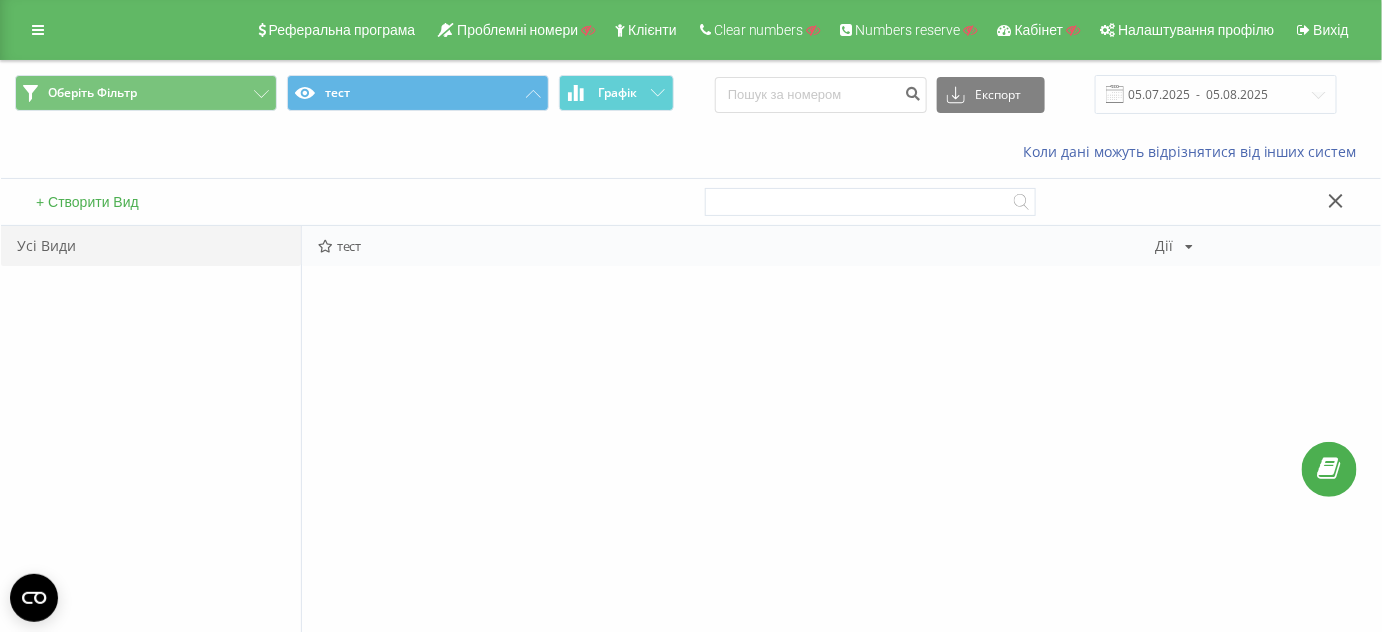 drag, startPoint x: 1189, startPoint y: 244, endPoint x: 1178, endPoint y: 245, distance: 11.045361 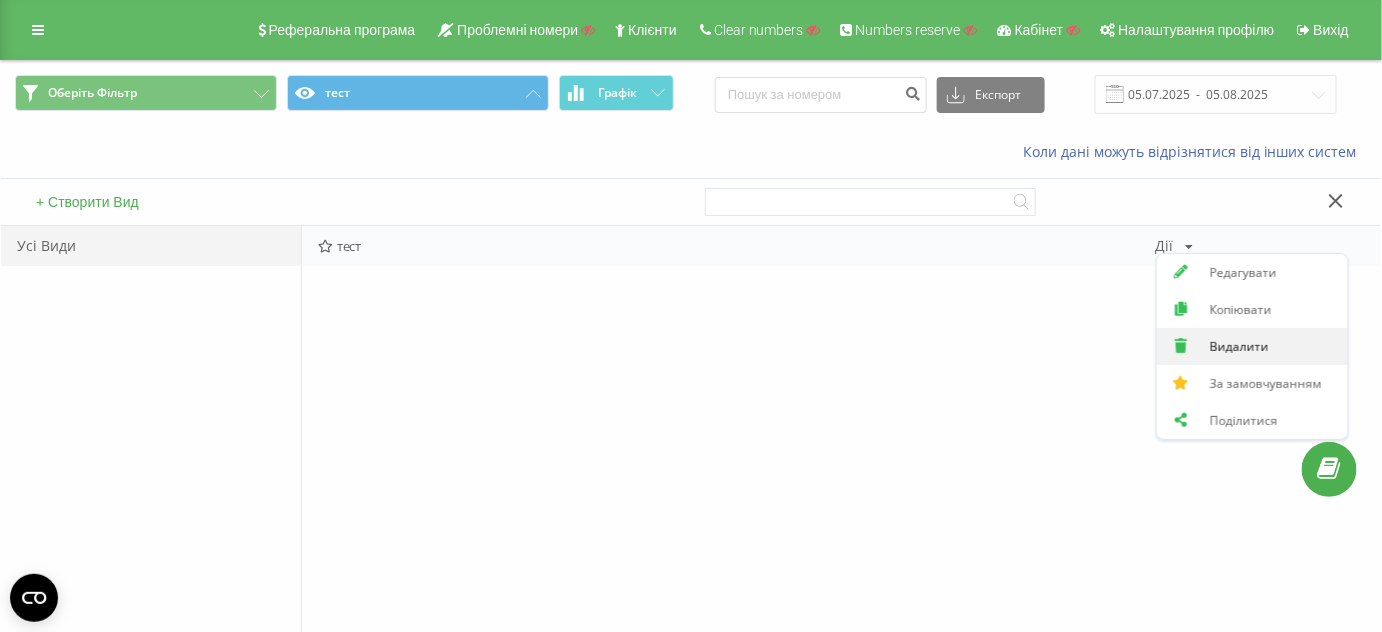 click on "Видалити" at bounding box center (1239, 346) 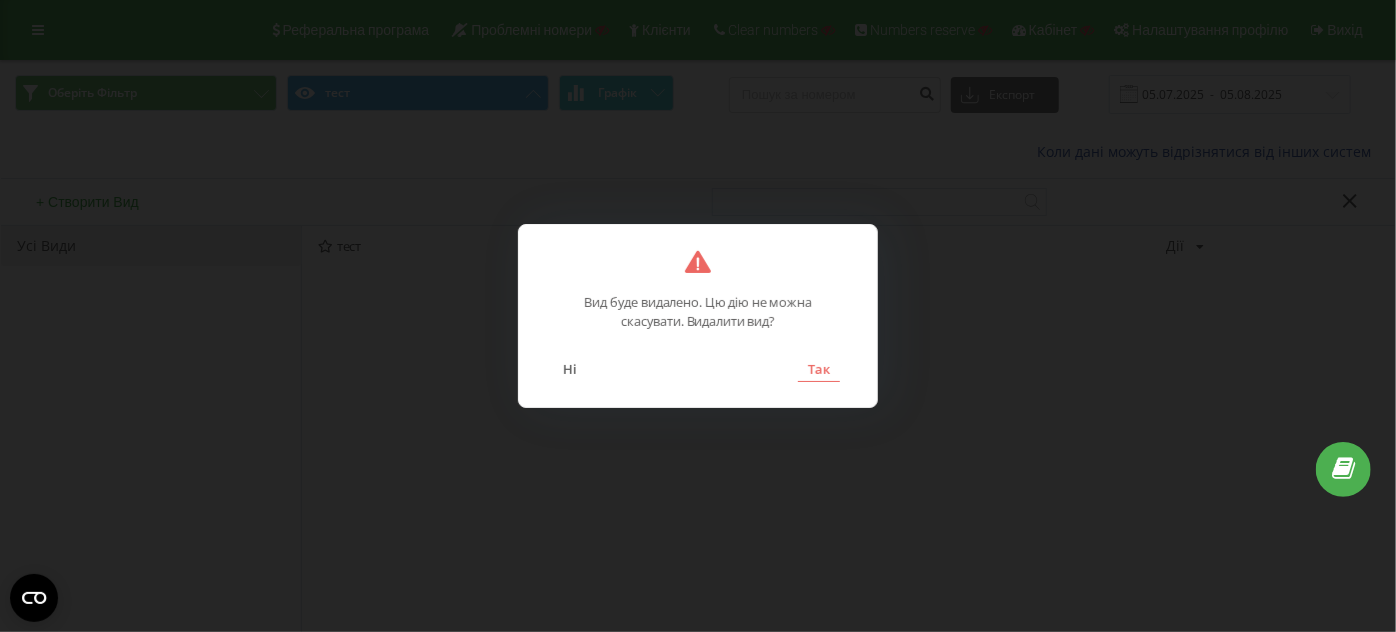 click on "Так" at bounding box center [819, 369] 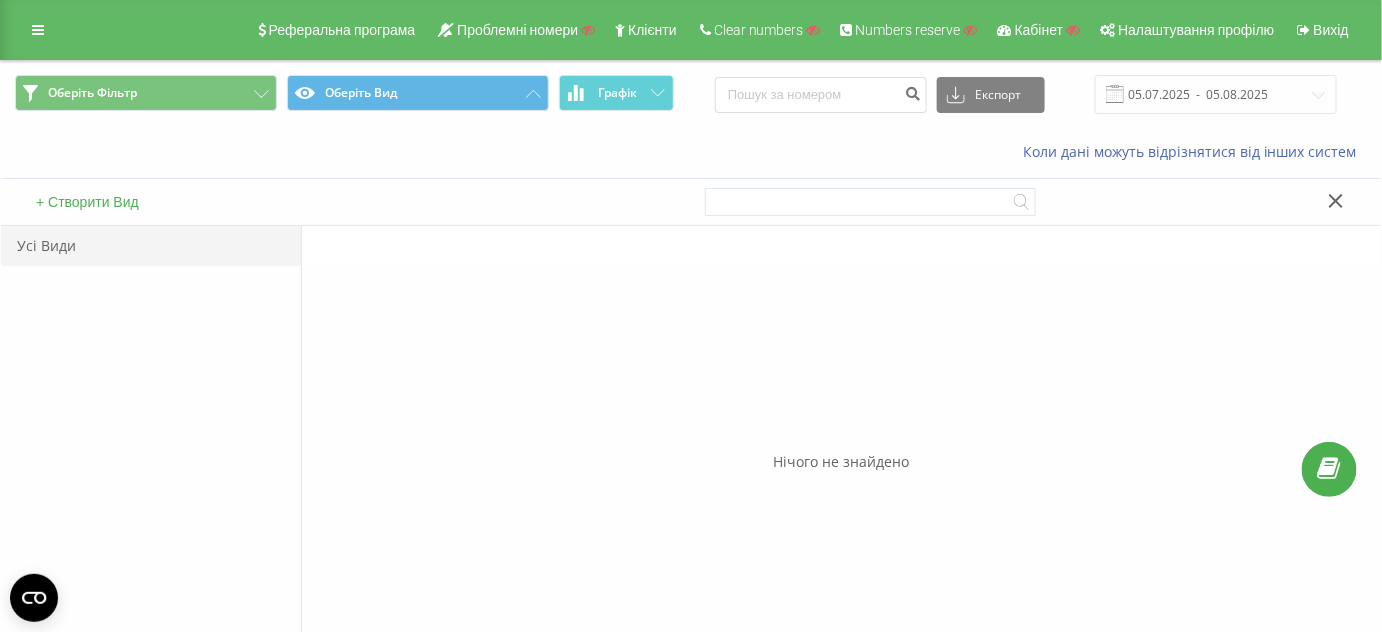 click on "Оберіть Фільтр Оберіть Вид Графік Експорт .csv .xls .xlsx [DATE]  -  [DATE]" at bounding box center [691, 94] 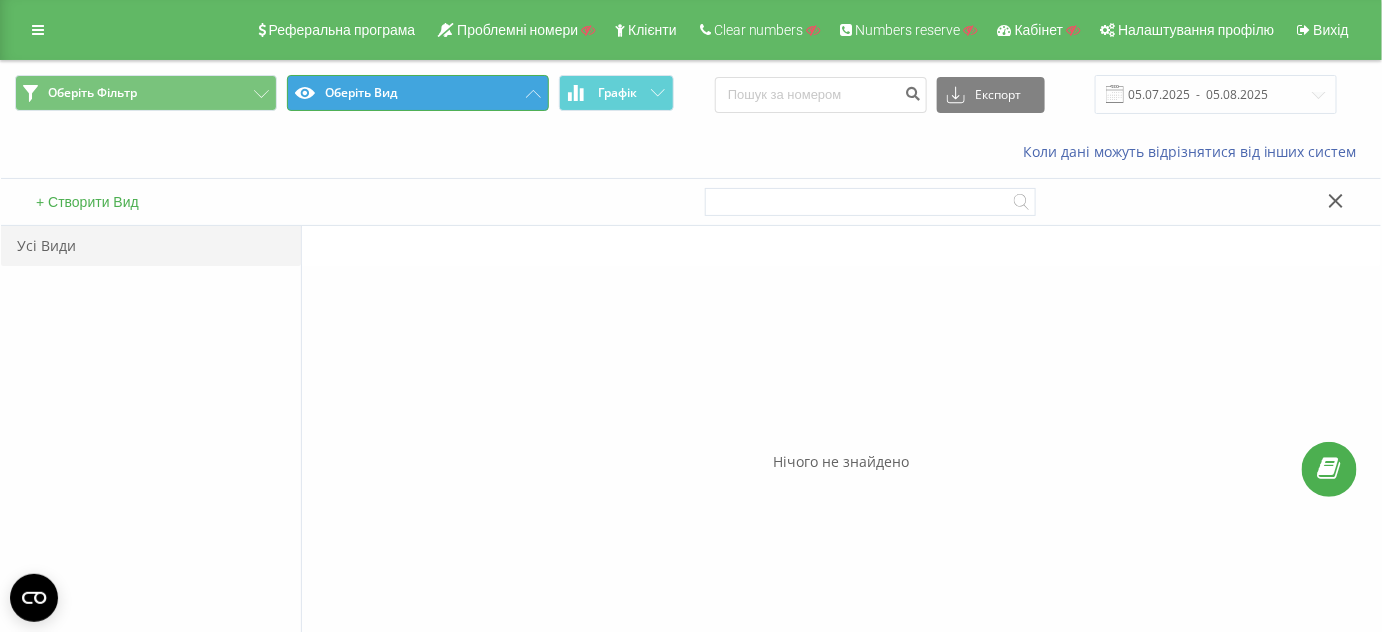 click on "Оберіть Вид" at bounding box center (418, 93) 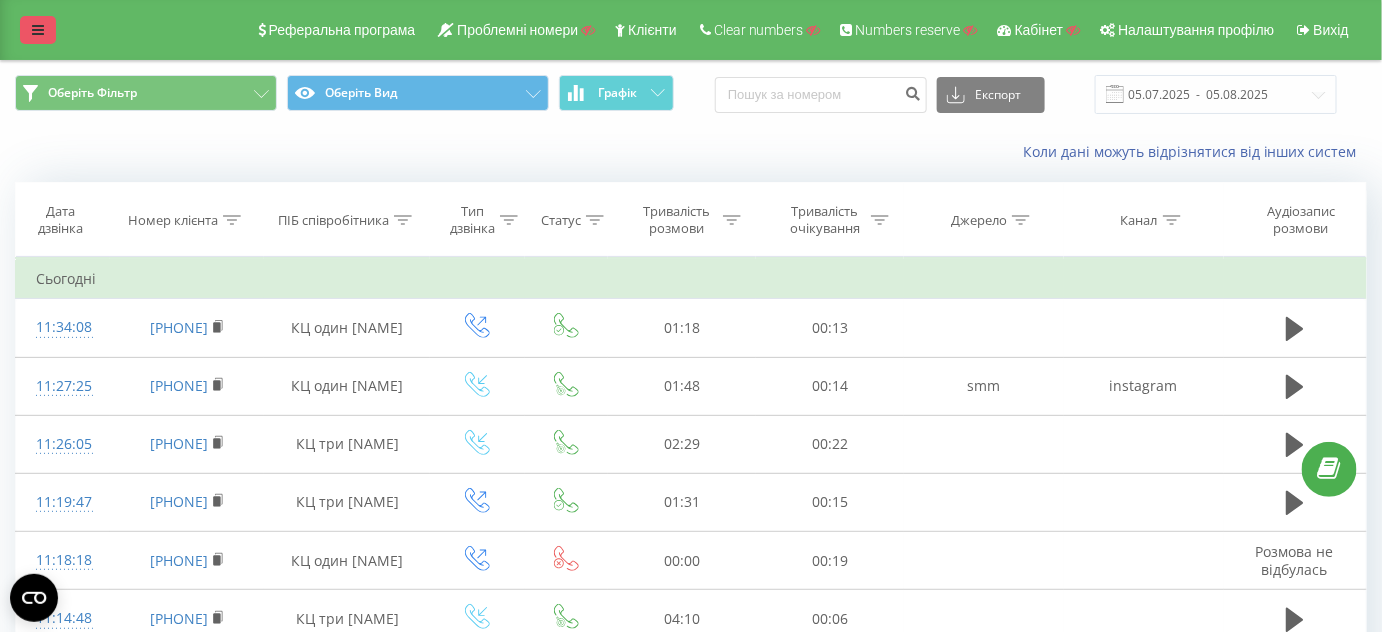 click at bounding box center (38, 30) 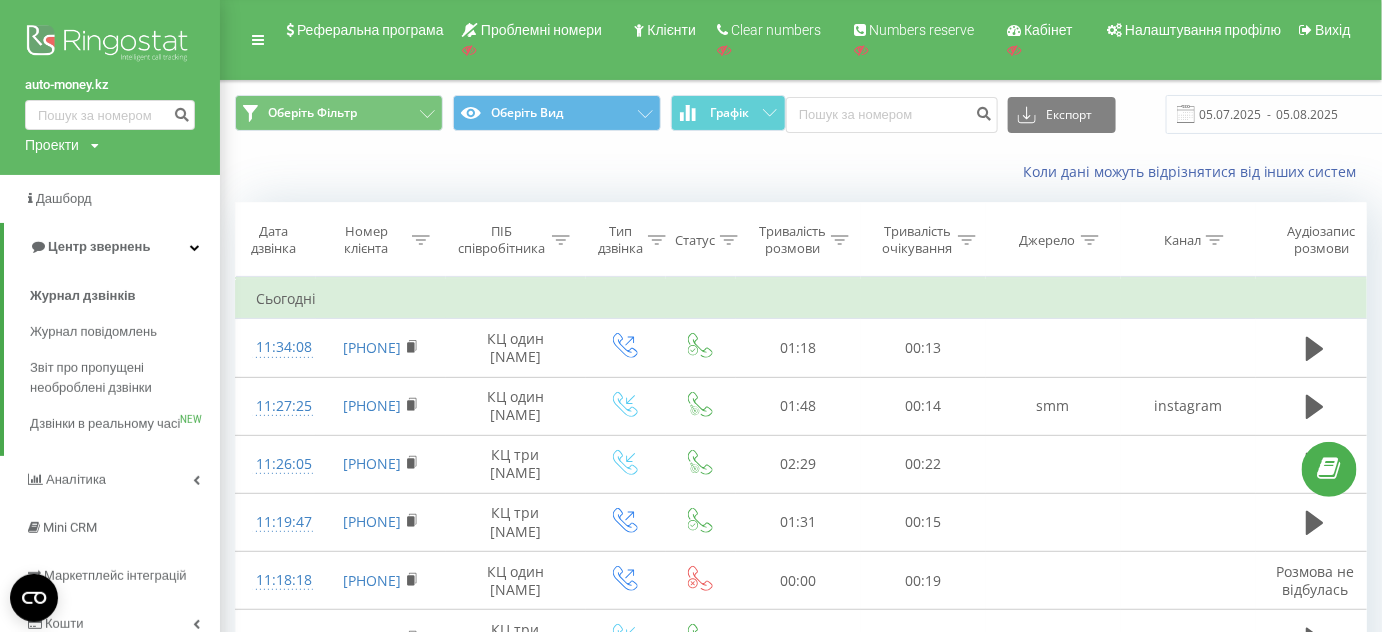 click at bounding box center (110, 45) 